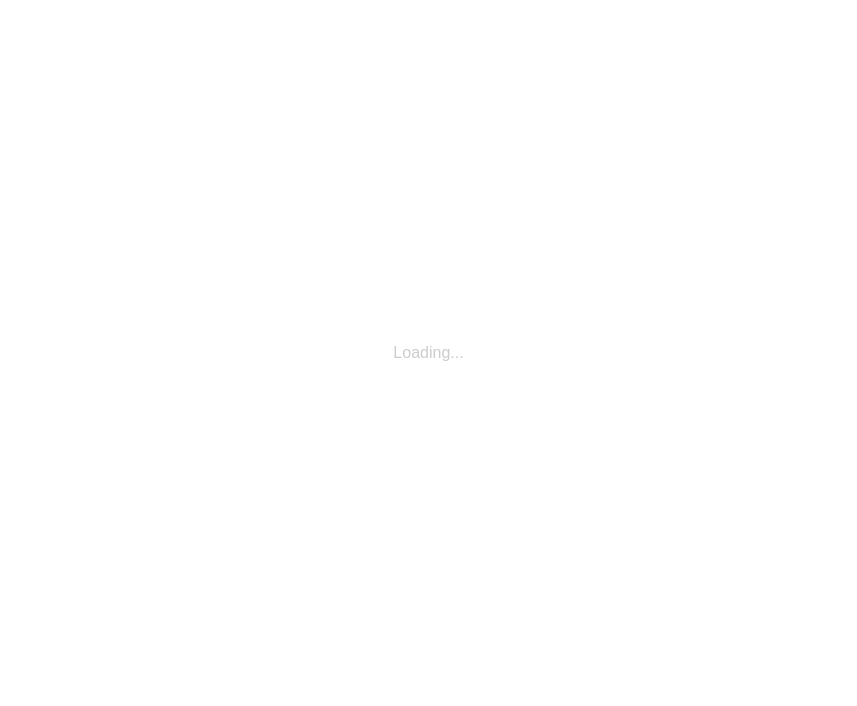 scroll, scrollTop: 0, scrollLeft: 0, axis: both 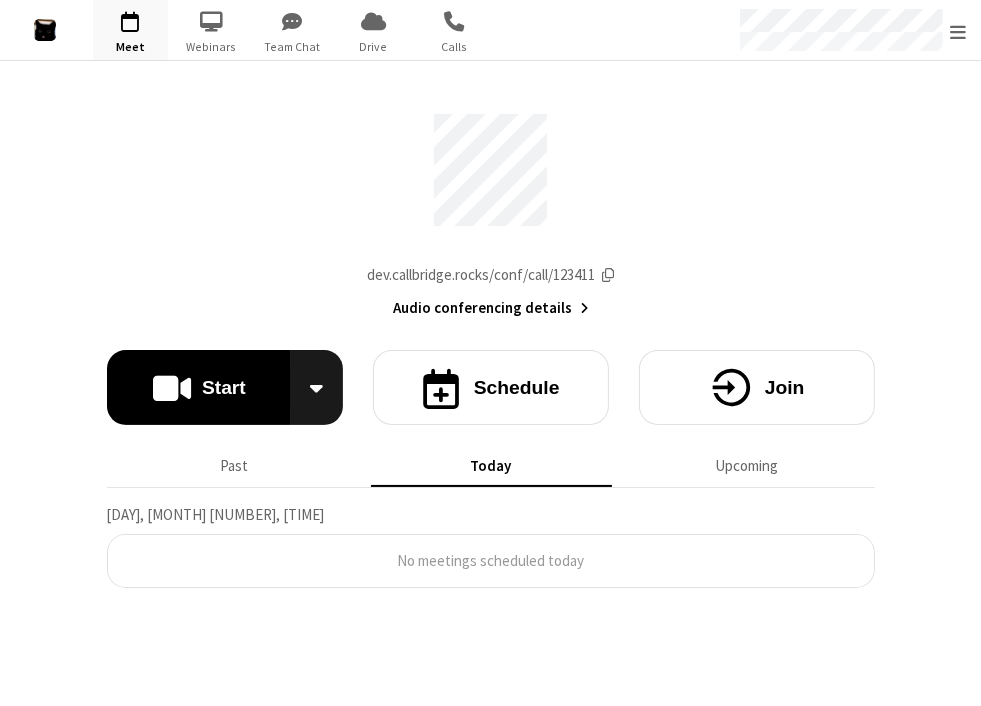 click on "Meeting link dev.callbridge.rocks/conf/call/123411 Audio conferencing details Start Schedule Join Past Today Upcoming Friday, August 1, 3:49 PM No meetings scheduled today" at bounding box center (490, 383) 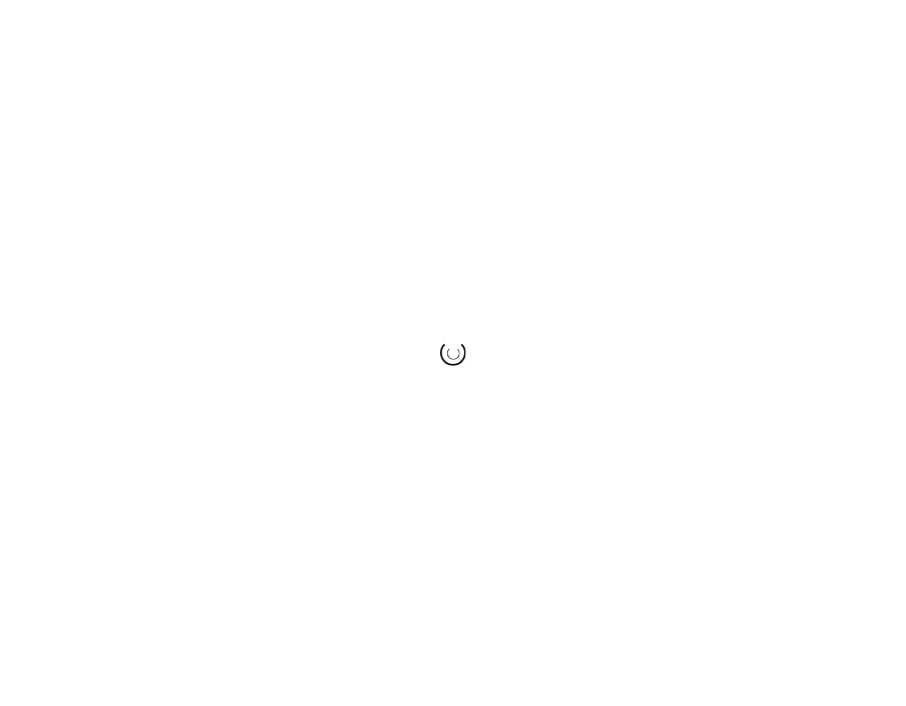 scroll, scrollTop: 0, scrollLeft: 0, axis: both 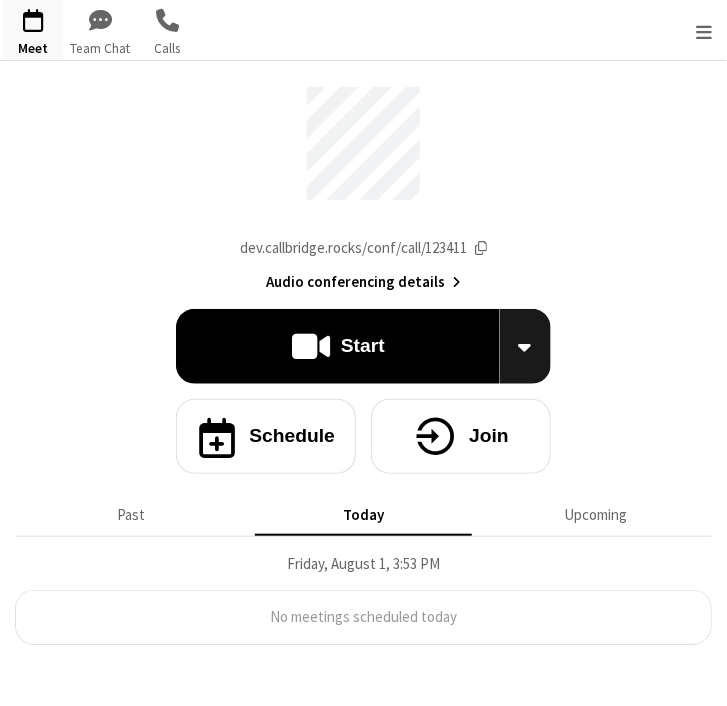 click on "Meeting link dev.callbridge.rocks/conf/call/123411 Audio conferencing details" at bounding box center [363, 182] 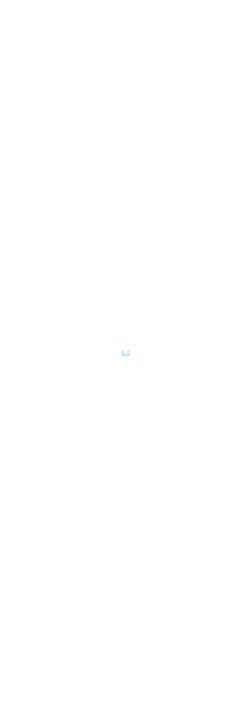 scroll, scrollTop: 0, scrollLeft: 0, axis: both 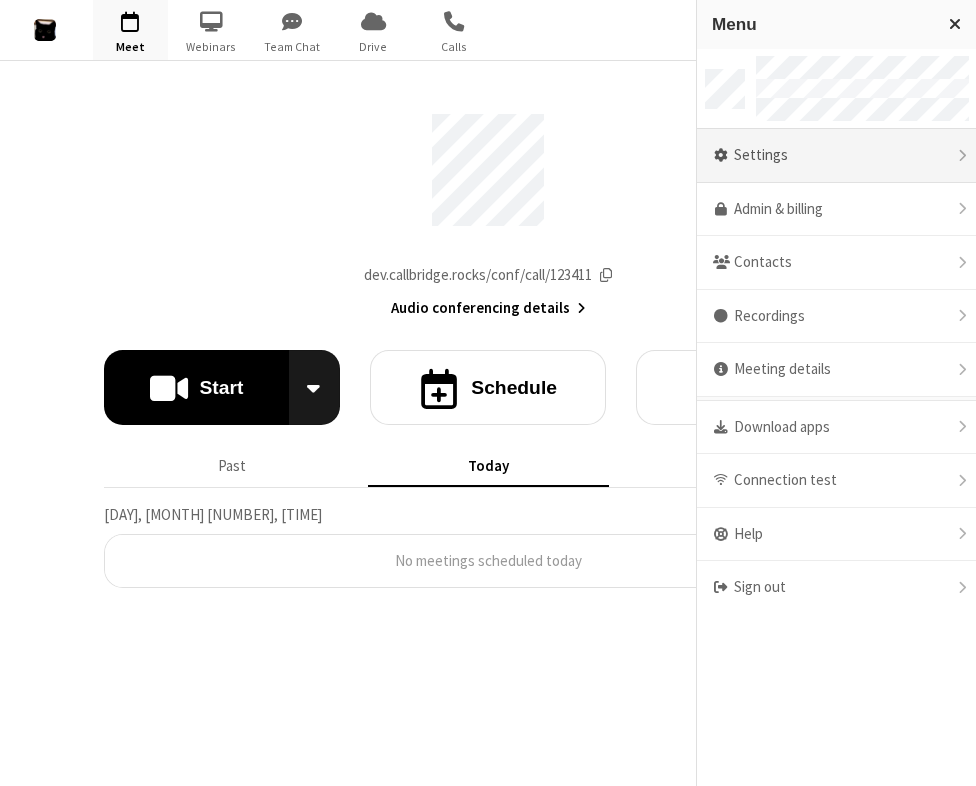 click on "Settings" at bounding box center [836, 156] 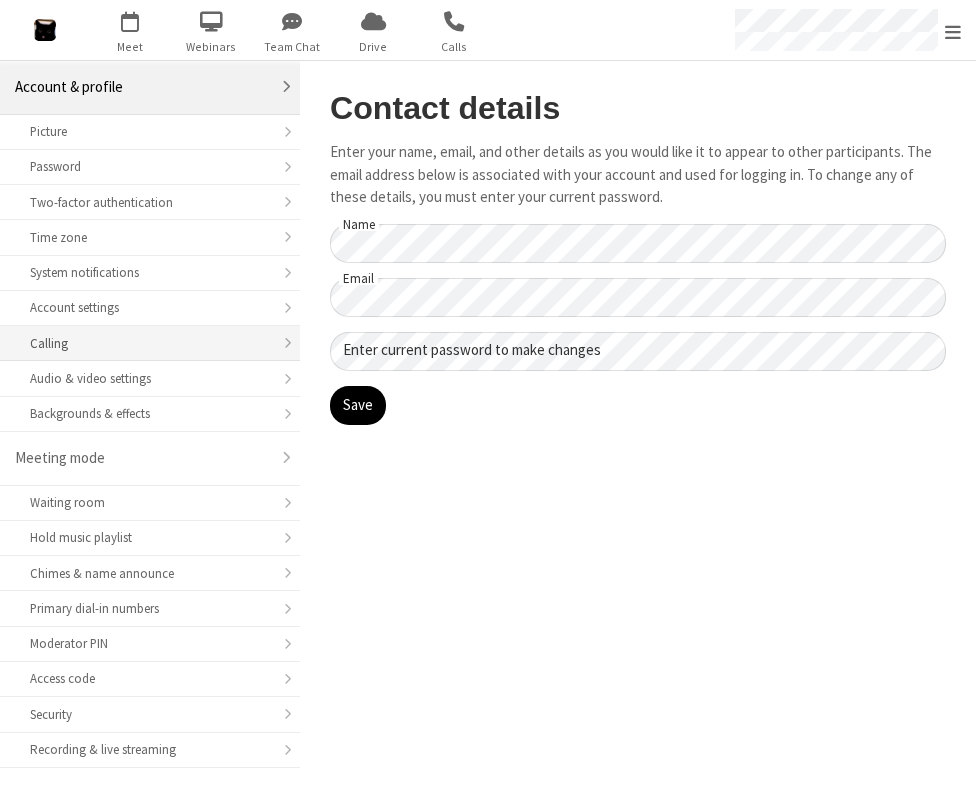 click on "Calling" at bounding box center [150, 343] 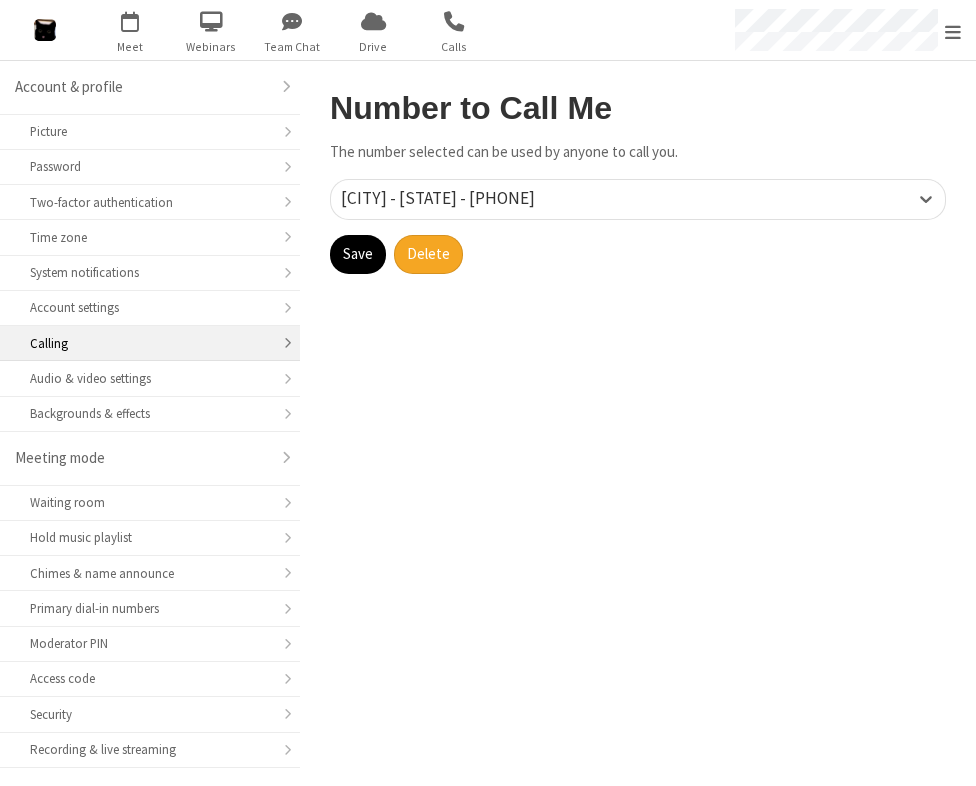 click on "Number to Call Me The number selected can be used by anyone to call you. Toronto - CA - +1 647-951-0197 Save Delete" at bounding box center (638, 423) 